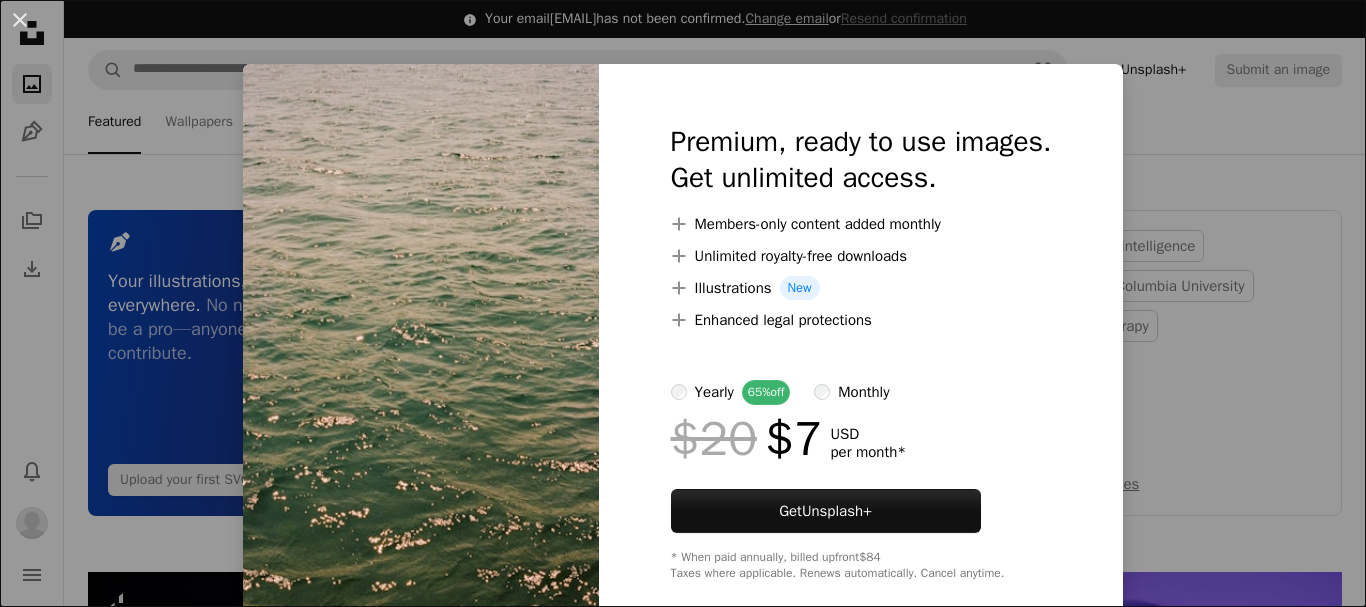 scroll, scrollTop: 4104, scrollLeft: 0, axis: vertical 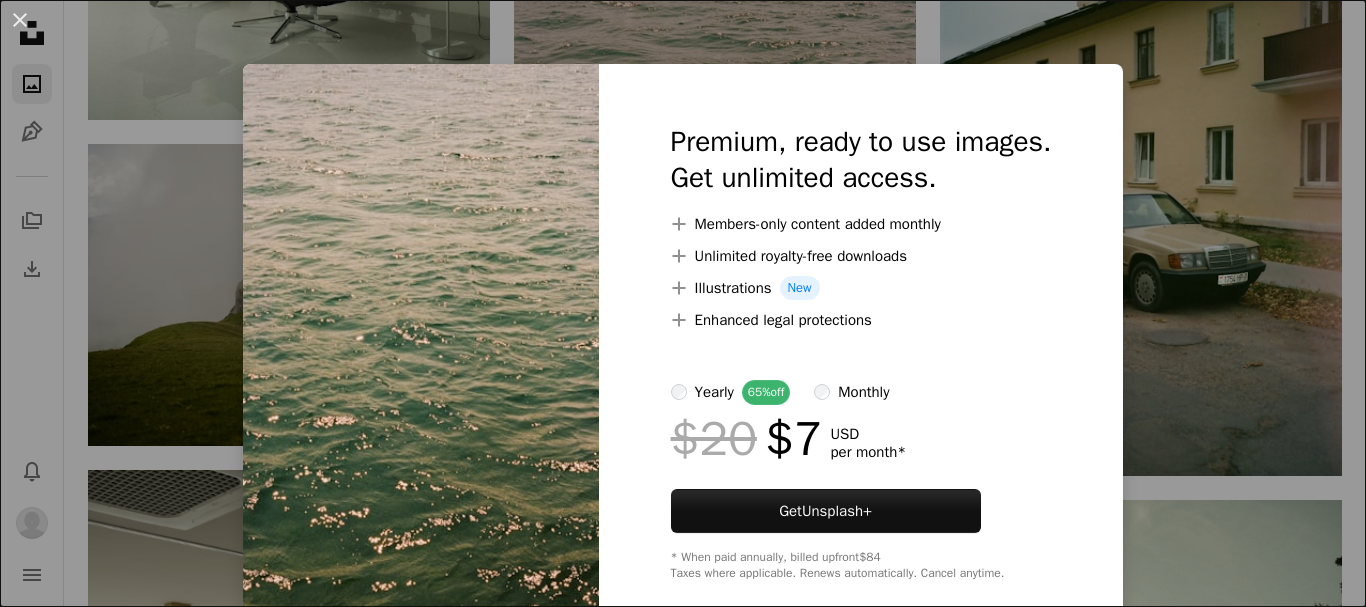 click on "An X shape Premium, ready to use images. Get unlimited access. A plus sign Members-only content added monthly A plus sign Unlimited royalty-free downloads A plus sign Illustrations  New A plus sign Enhanced legal protections yearly 65%  off monthly $20   $7 USD per month * Get  Unsplash+ * When paid annually, billed upfront  $84 Taxes where applicable. Renews automatically. Cancel anytime." at bounding box center (683, 303) 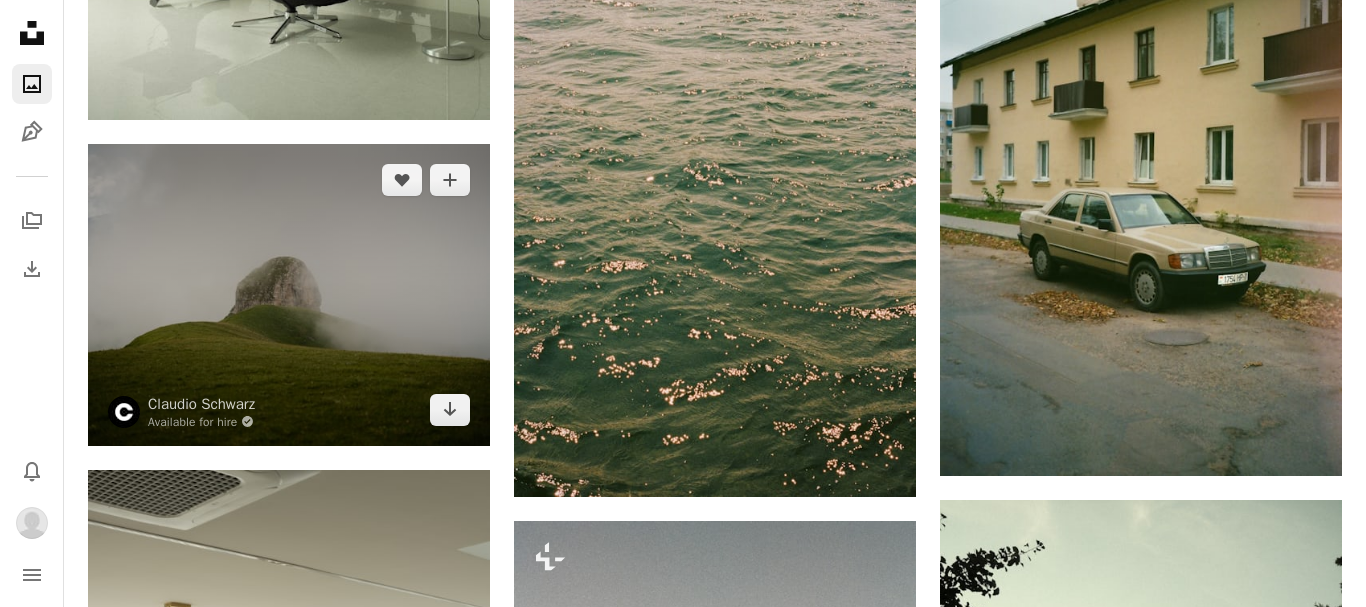scroll, scrollTop: 4103, scrollLeft: 0, axis: vertical 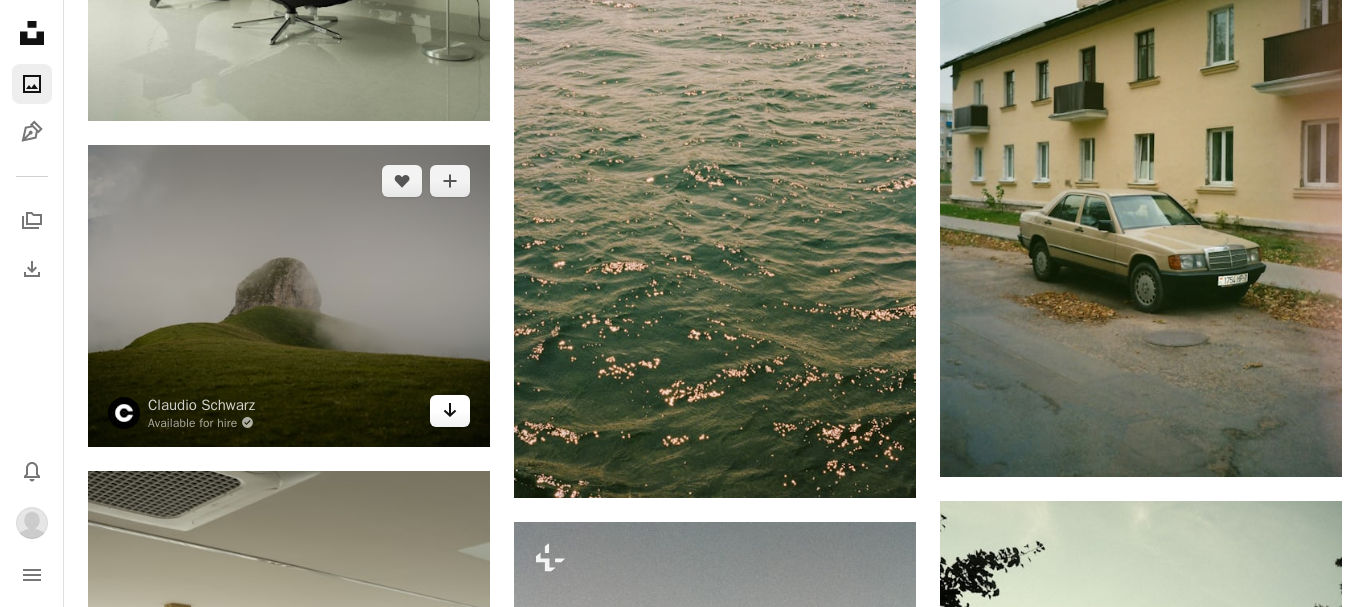 click on "Arrow pointing down" 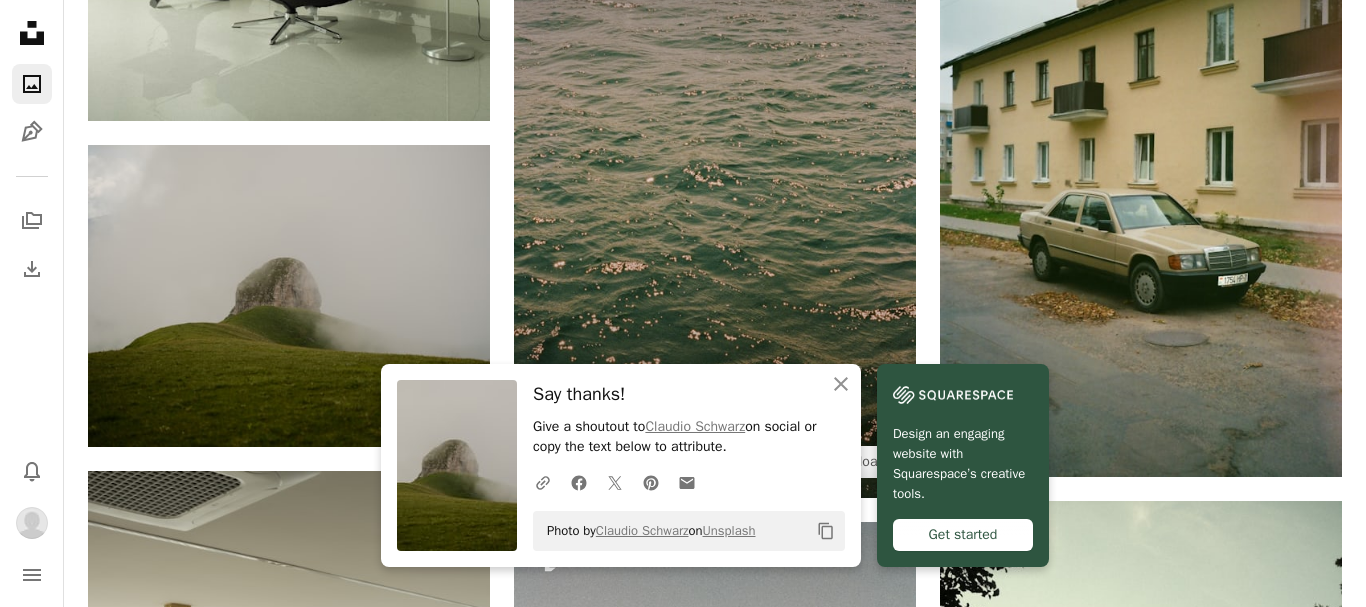 click at bounding box center (715, 195) 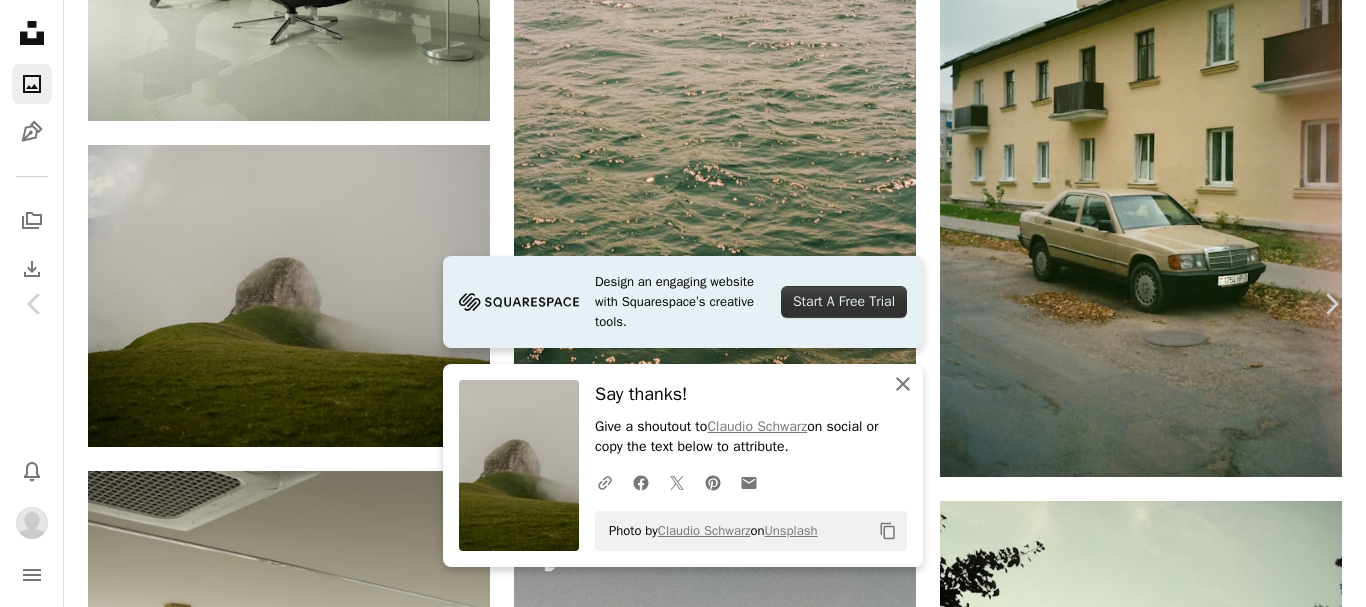 click on "An X shape" 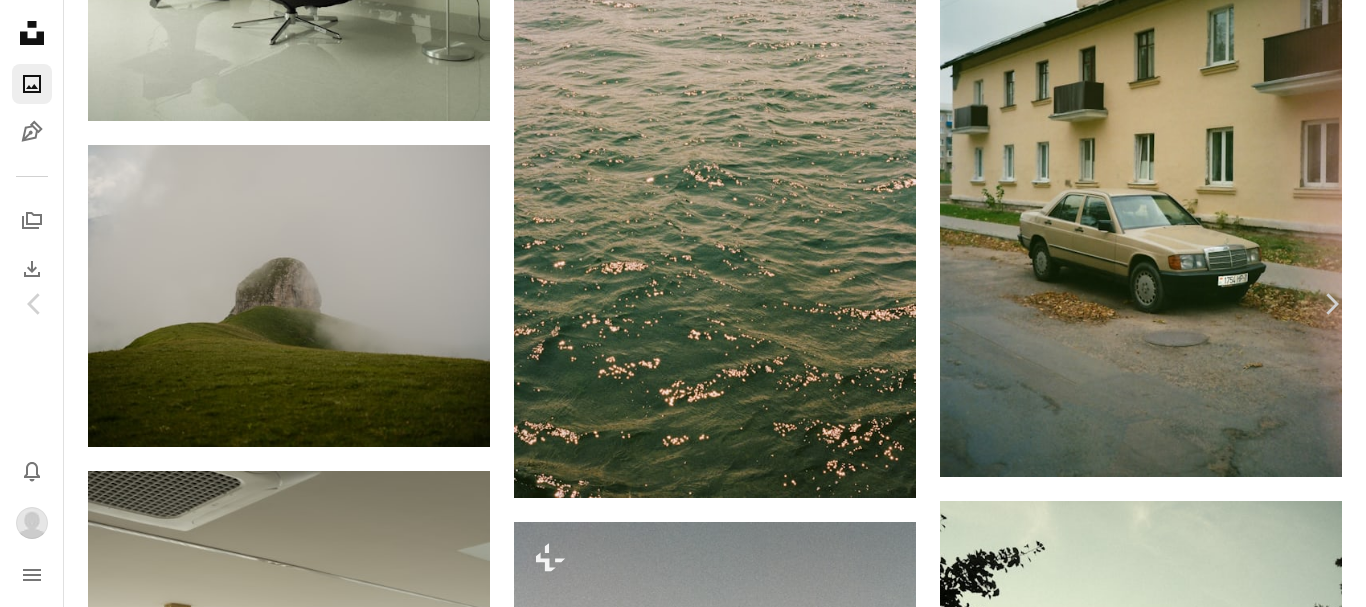 click on "An X shape Chevron left Chevron right [FIRST] [LAST] For  Unsplash+ A heart A plus sign A lock Download Zoom in A forward-right arrow Share More Actions Calendar outlined Published  [TIME] ago Camera NORITSU KOKI, EZ Controller Safety Licensed under the  Unsplash+ License film photography film photo 35mm analogue photography ripples analog photography shot on film film photos analogue photos open water analog film shot 35mm film photo From this series Chevron right Plus sign for Unsplash+ Plus sign for Unsplash+ Plus sign for Unsplash+ Plus sign for Unsplash+ Plus sign for Unsplash+ Plus sign for Unsplash+ Plus sign for Unsplash+ Plus sign for Unsplash+ Plus sign for Unsplash+ Plus sign for Unsplash+ Related images Plus sign for Unsplash+ A heart A plus sign [FIRST] For  Unsplash+ A lock Download Plus sign for Unsplash+ A heart A plus sign [FIRST] [LAST] For  Unsplash+ A lock Download Plus sign for Unsplash+ A heart A plus sign" at bounding box center [683, 3814] 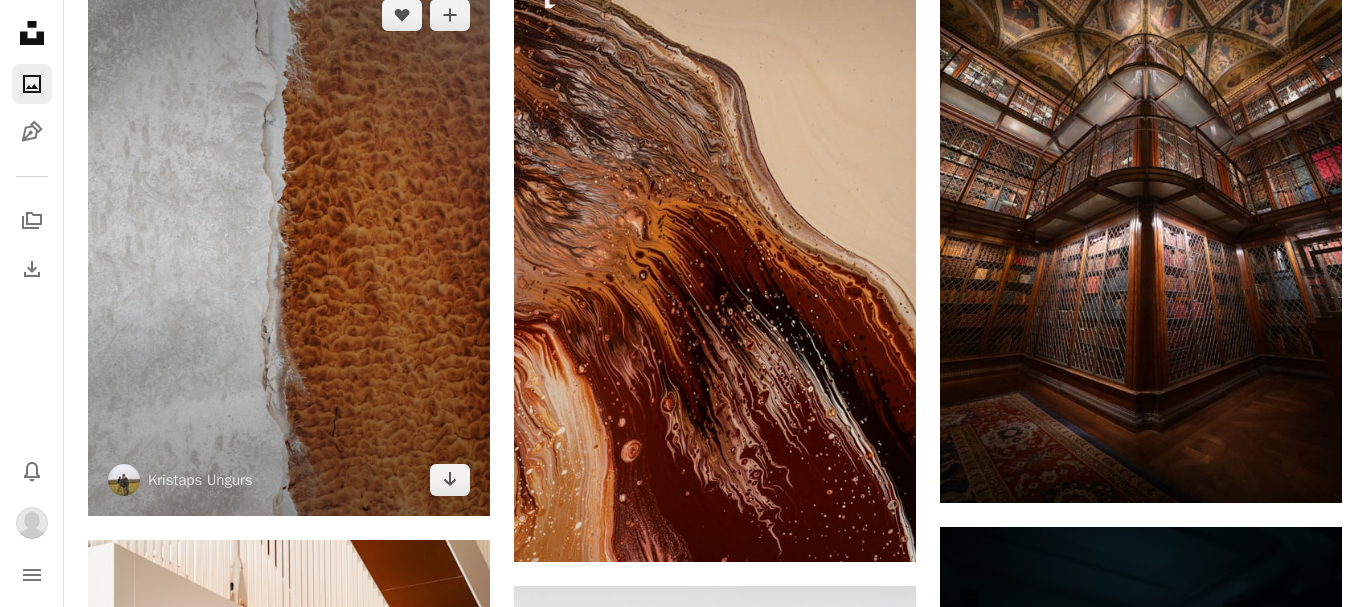 scroll, scrollTop: 8334, scrollLeft: 0, axis: vertical 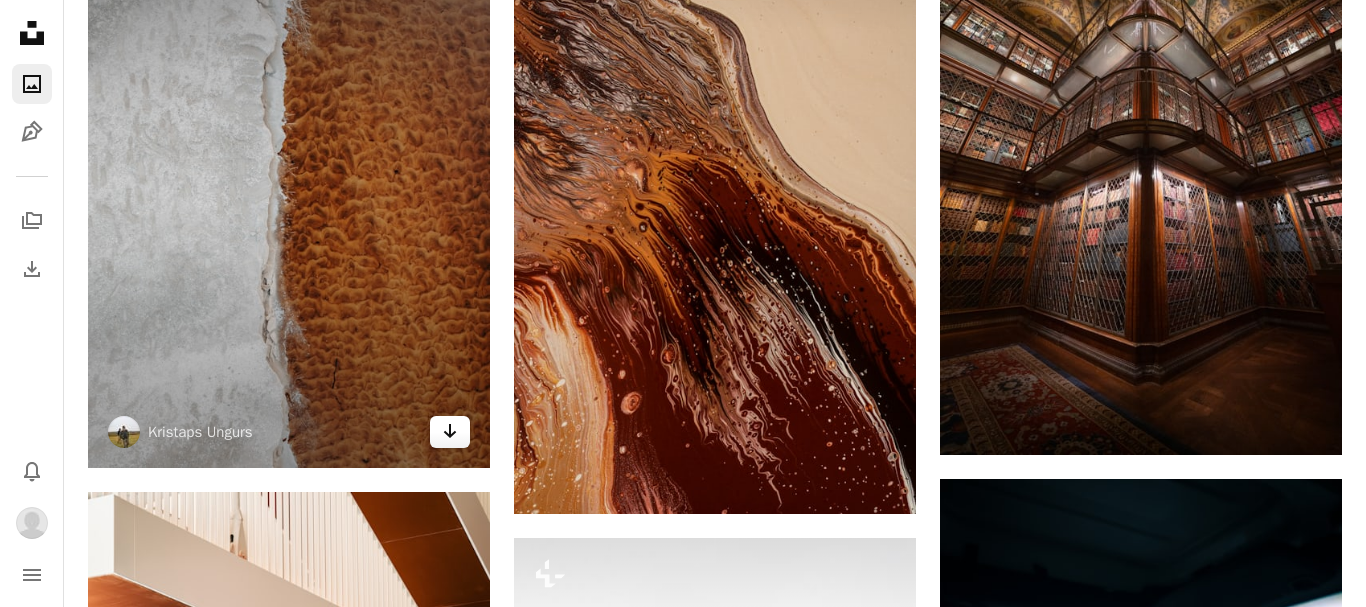 click on "Arrow pointing down" 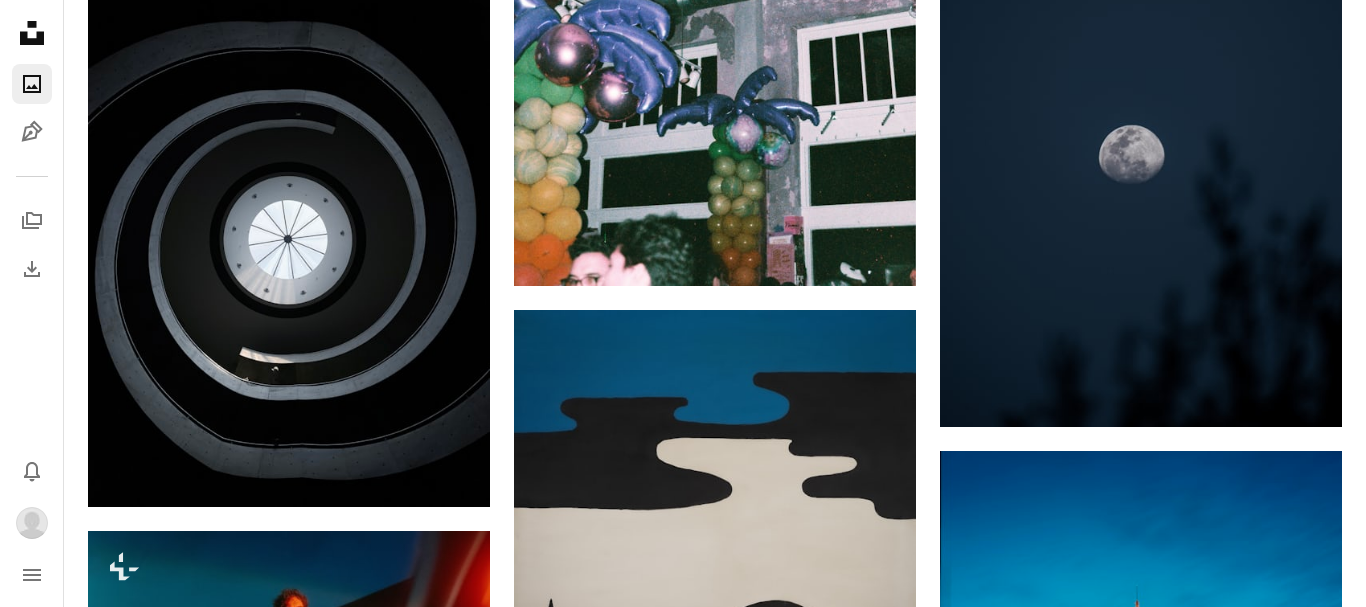 scroll, scrollTop: 10857, scrollLeft: 0, axis: vertical 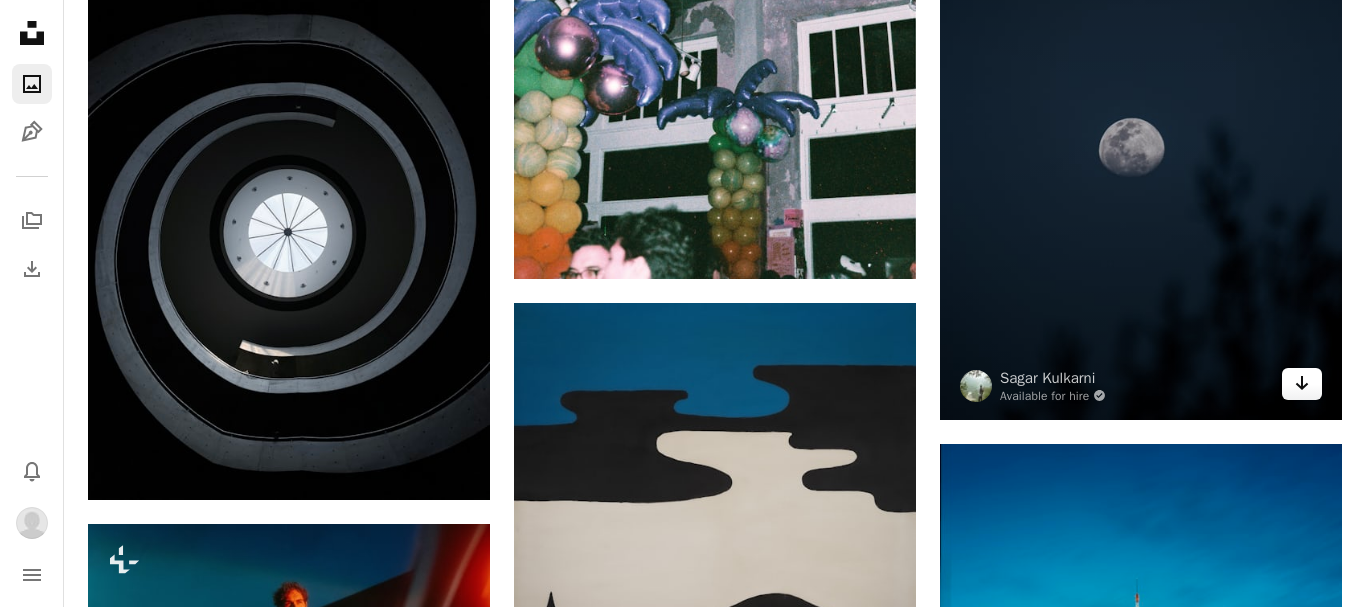 click on "Arrow pointing down" at bounding box center [1302, 384] 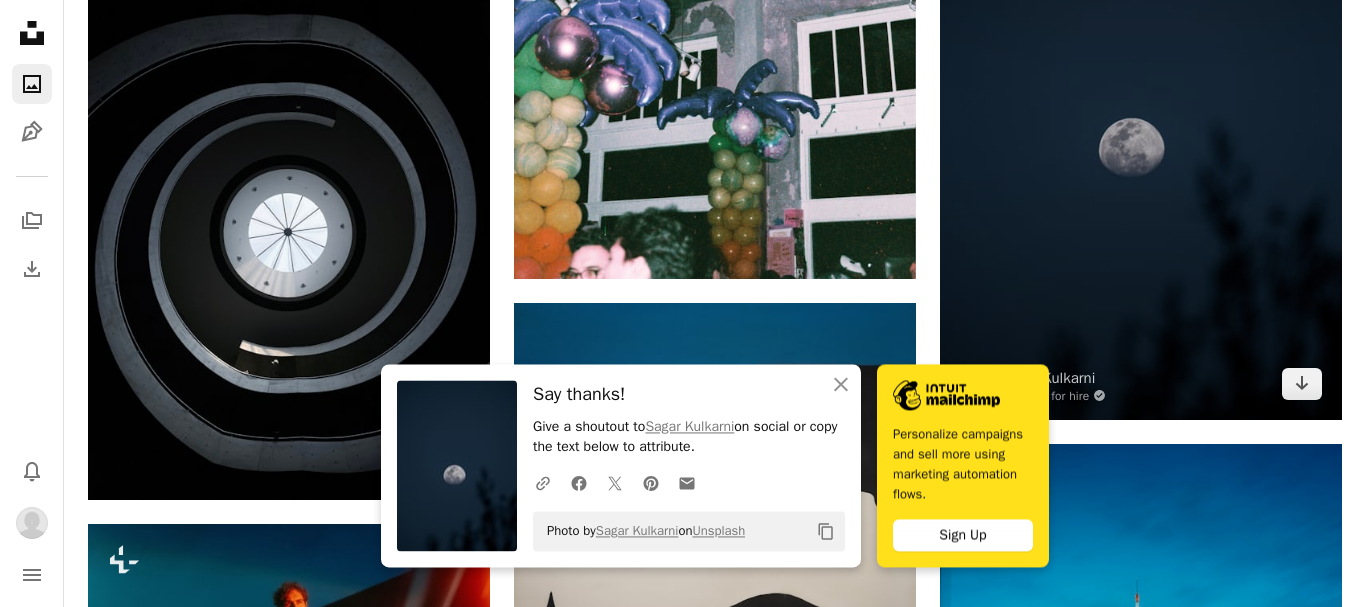 click at bounding box center [1141, 118] 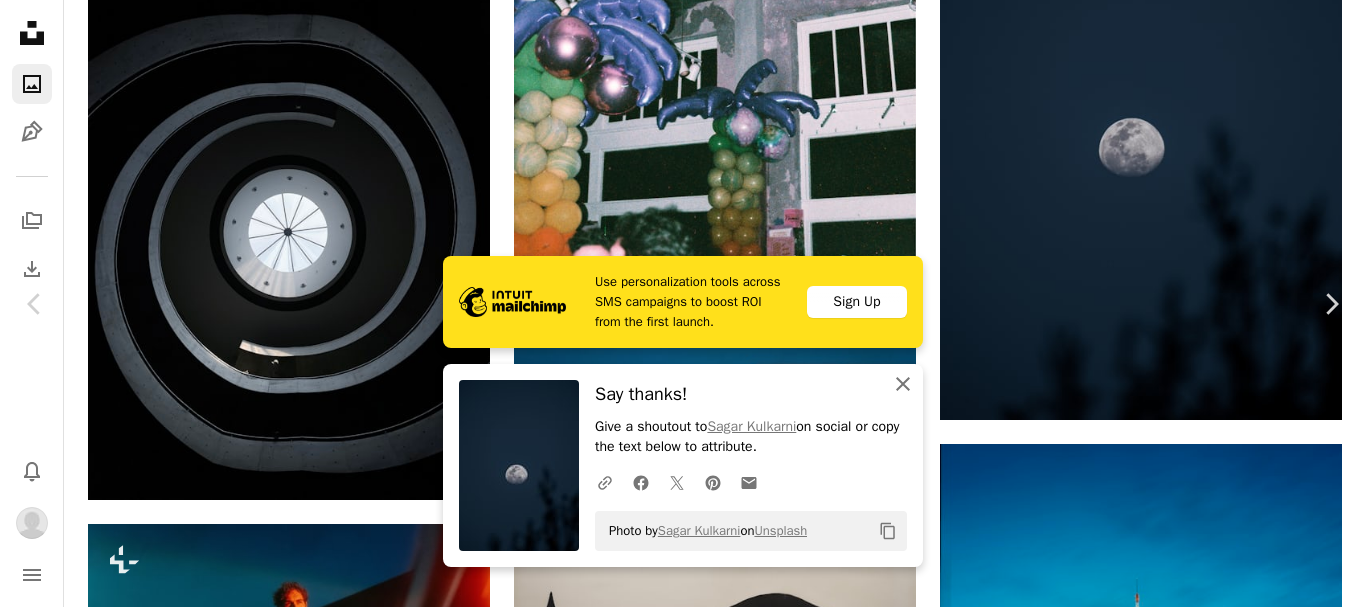 click on "An X shape" 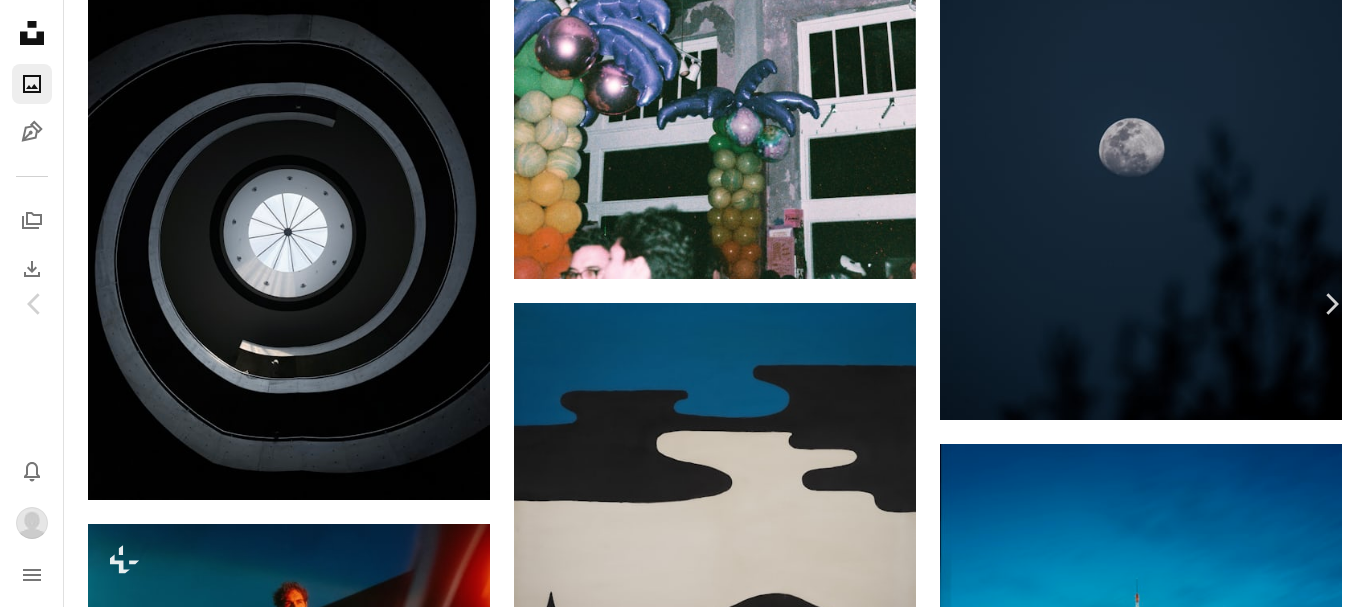 scroll, scrollTop: 1559, scrollLeft: 0, axis: vertical 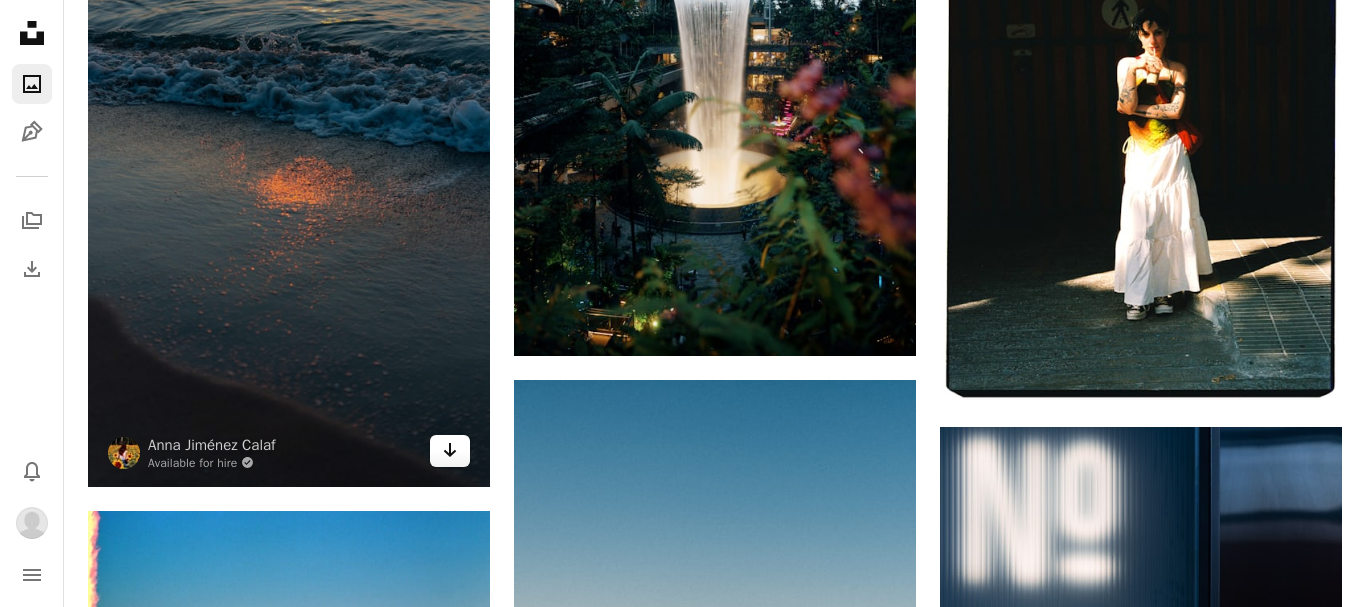 click on "Arrow pointing down" at bounding box center [450, 451] 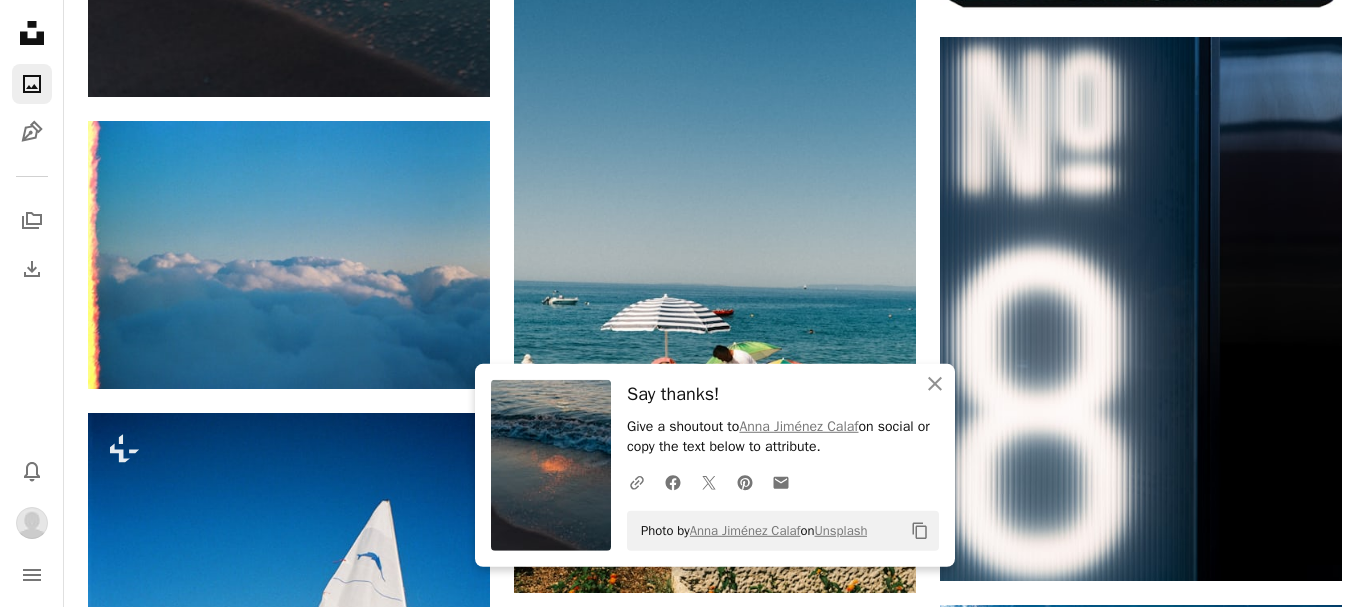 scroll, scrollTop: 13013, scrollLeft: 0, axis: vertical 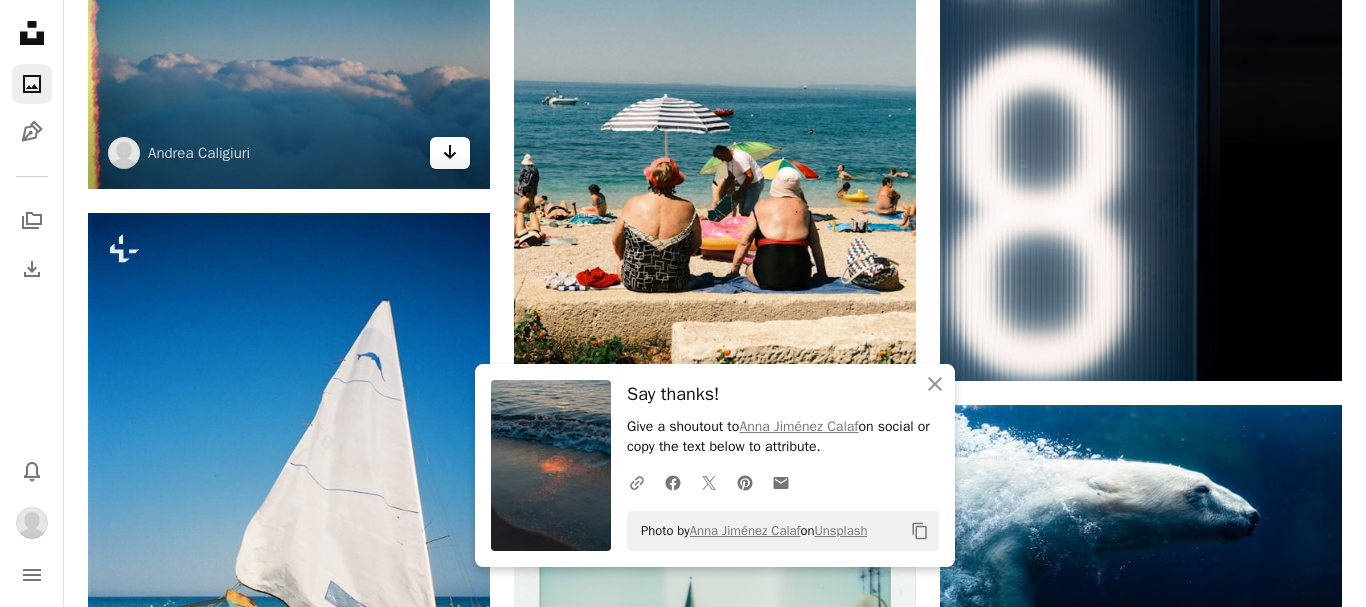 click on "Arrow pointing down" 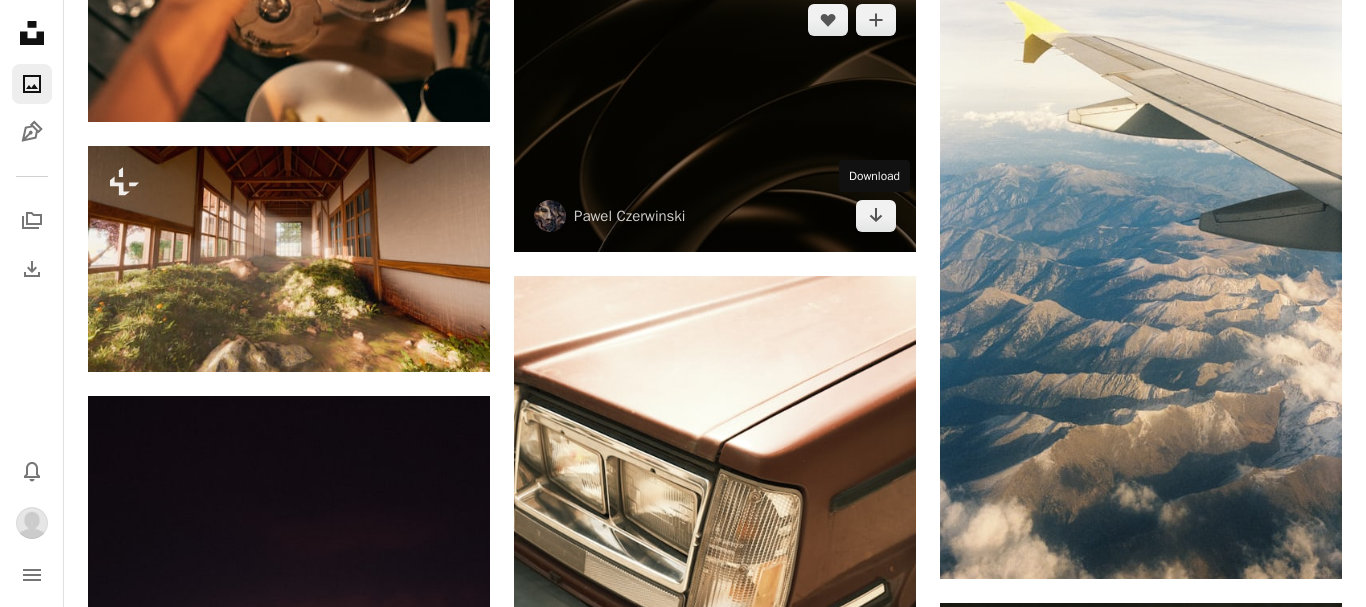 scroll, scrollTop: 18308, scrollLeft: 0, axis: vertical 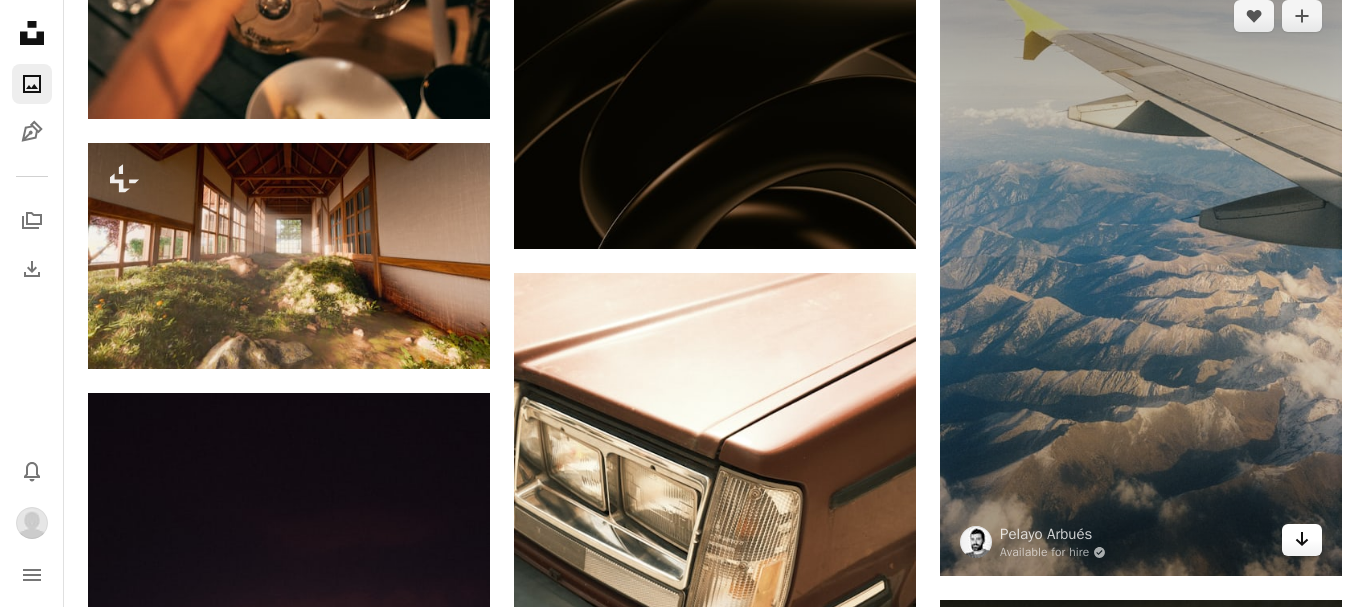 click on "Arrow pointing down" at bounding box center [1302, 540] 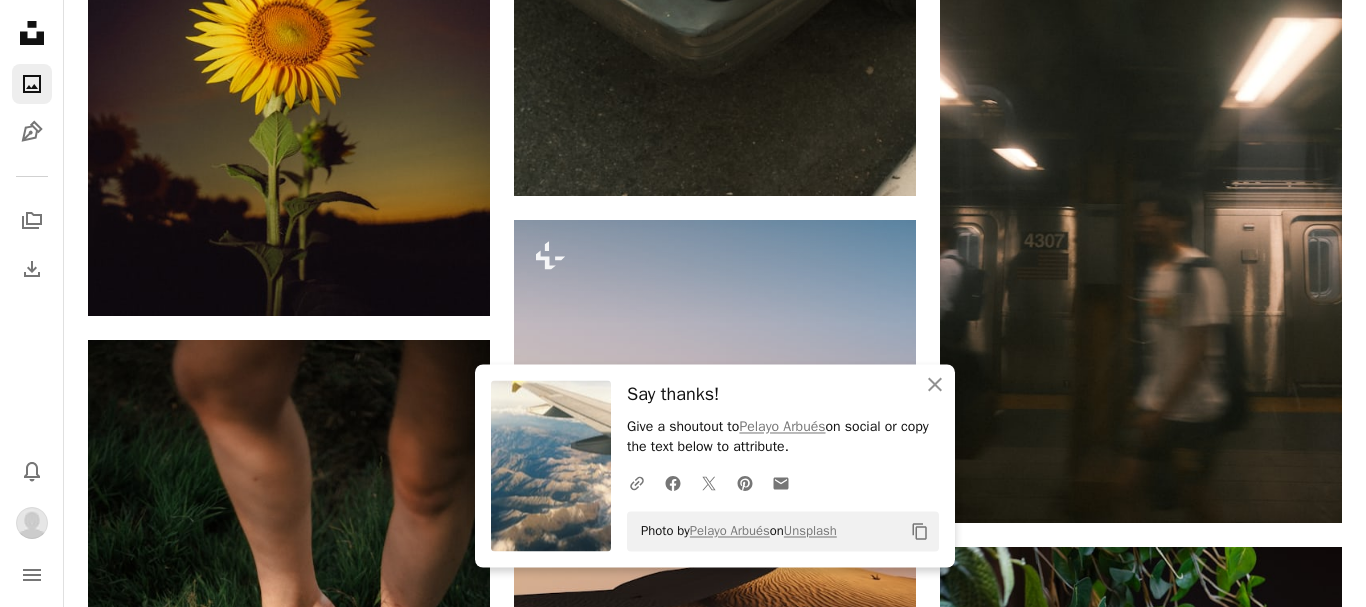 scroll, scrollTop: 18990, scrollLeft: 0, axis: vertical 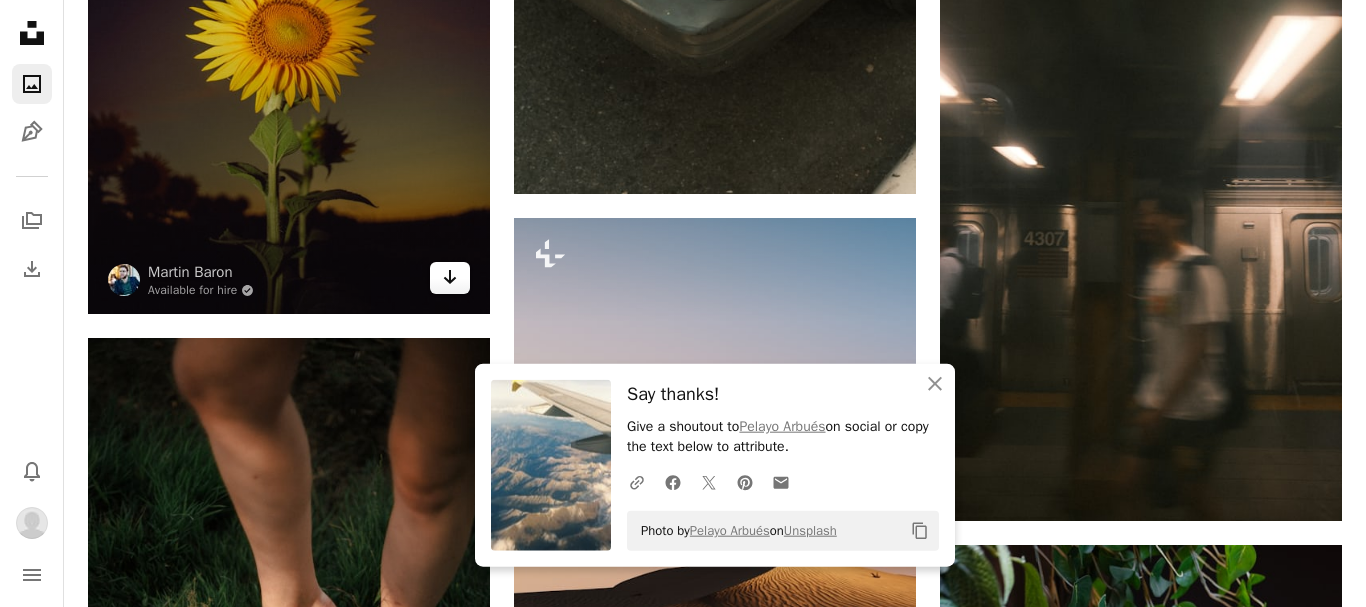 click on "Arrow pointing down" 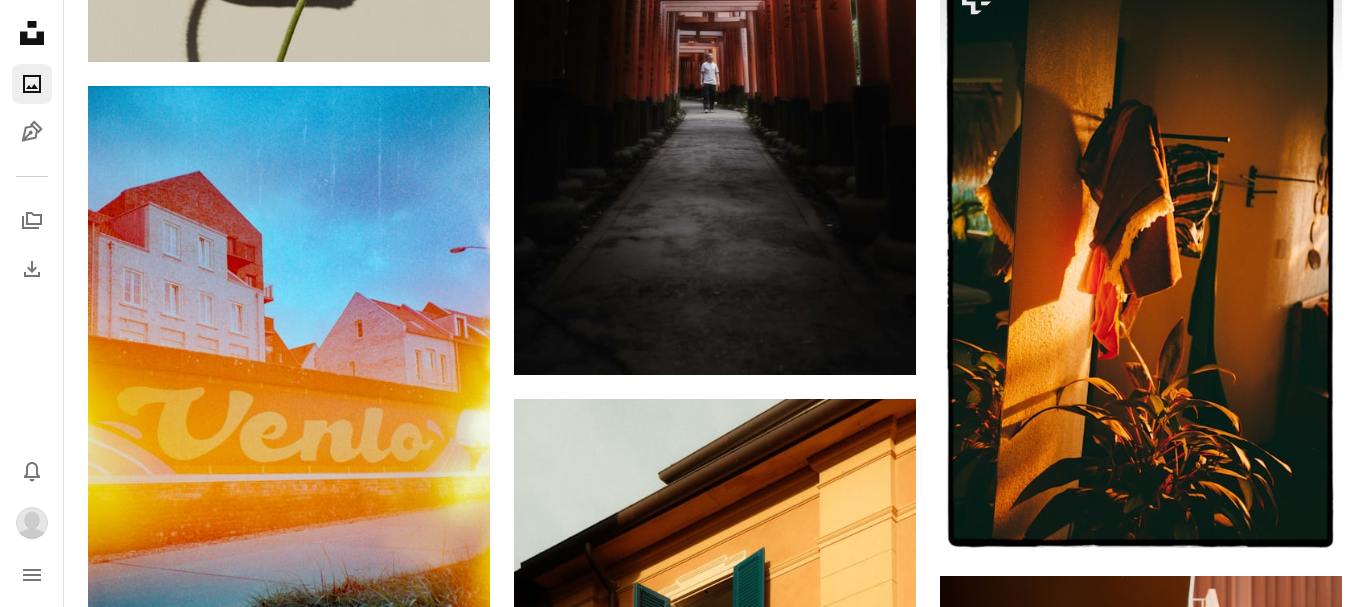 scroll, scrollTop: 22097, scrollLeft: 0, axis: vertical 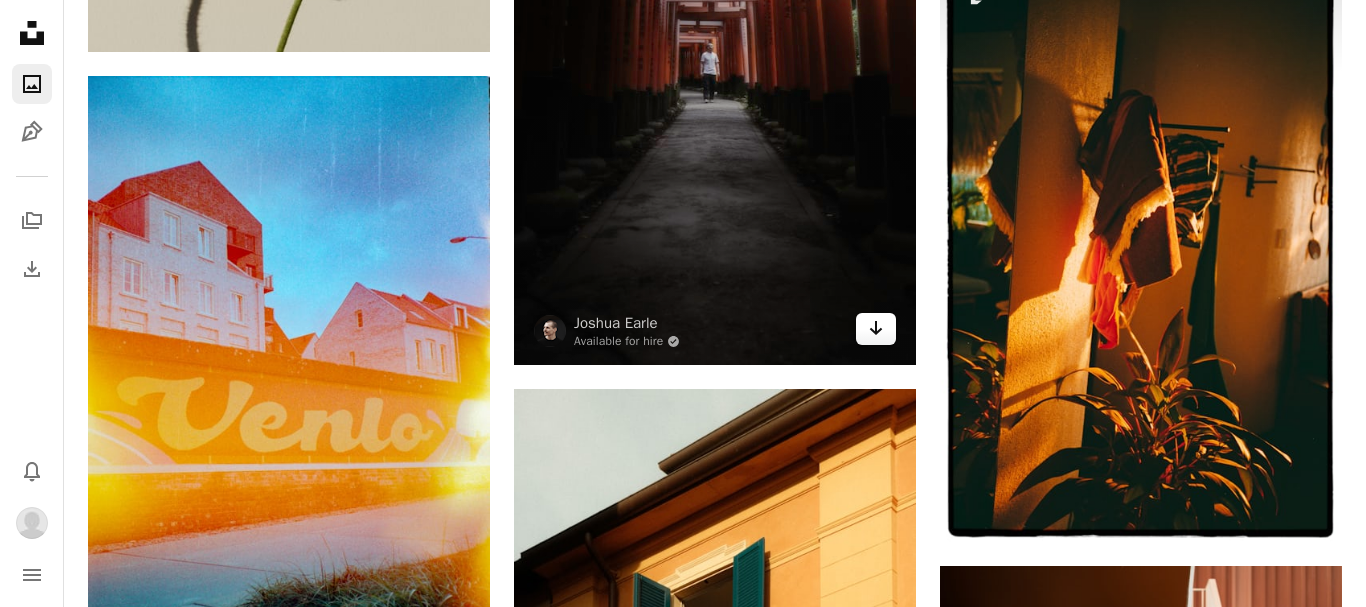 click on "Arrow pointing down" at bounding box center (876, 329) 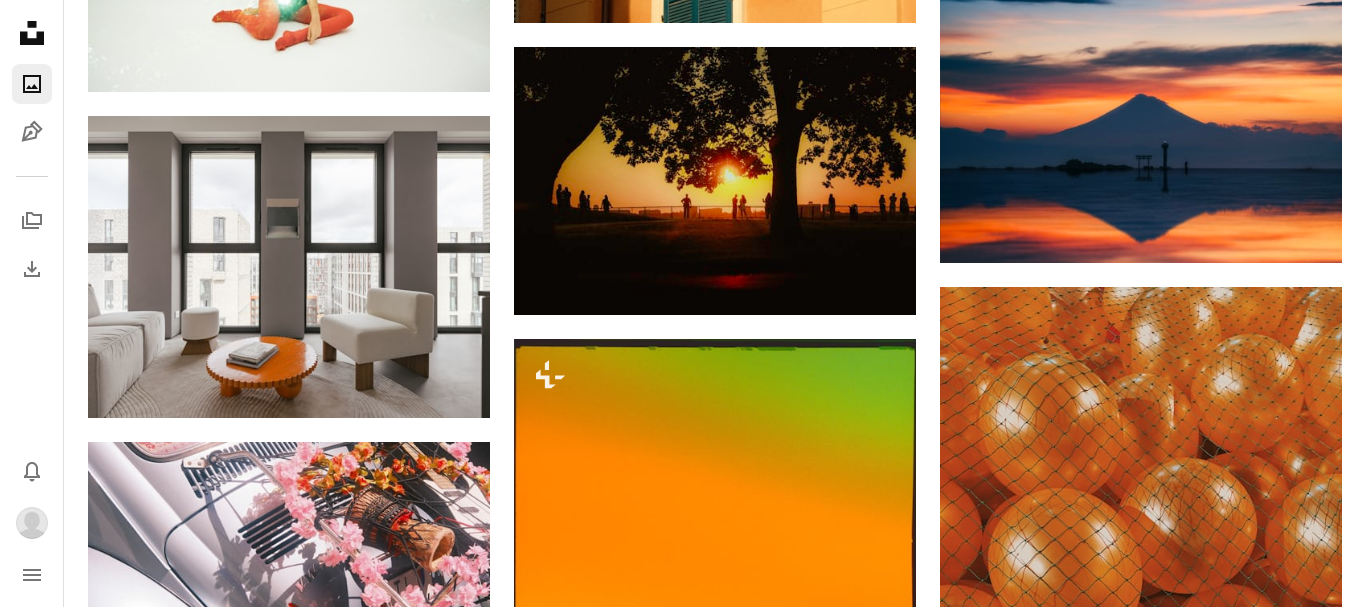 scroll, scrollTop: 23054, scrollLeft: 0, axis: vertical 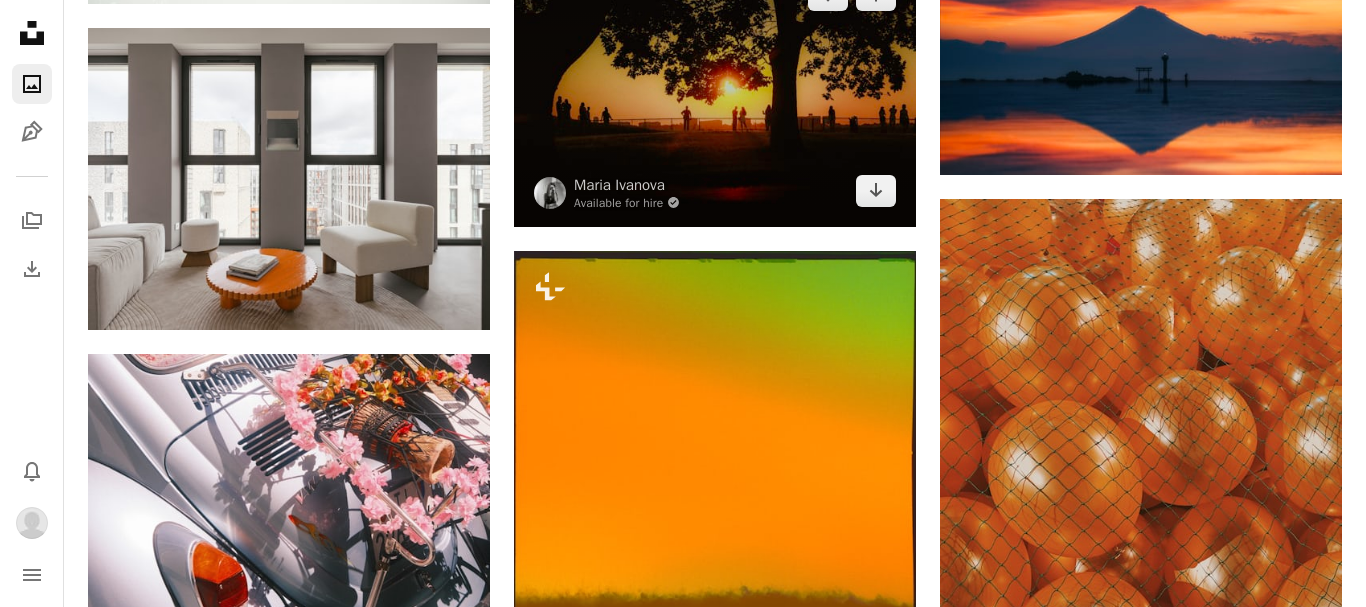 click at bounding box center (715, 93) 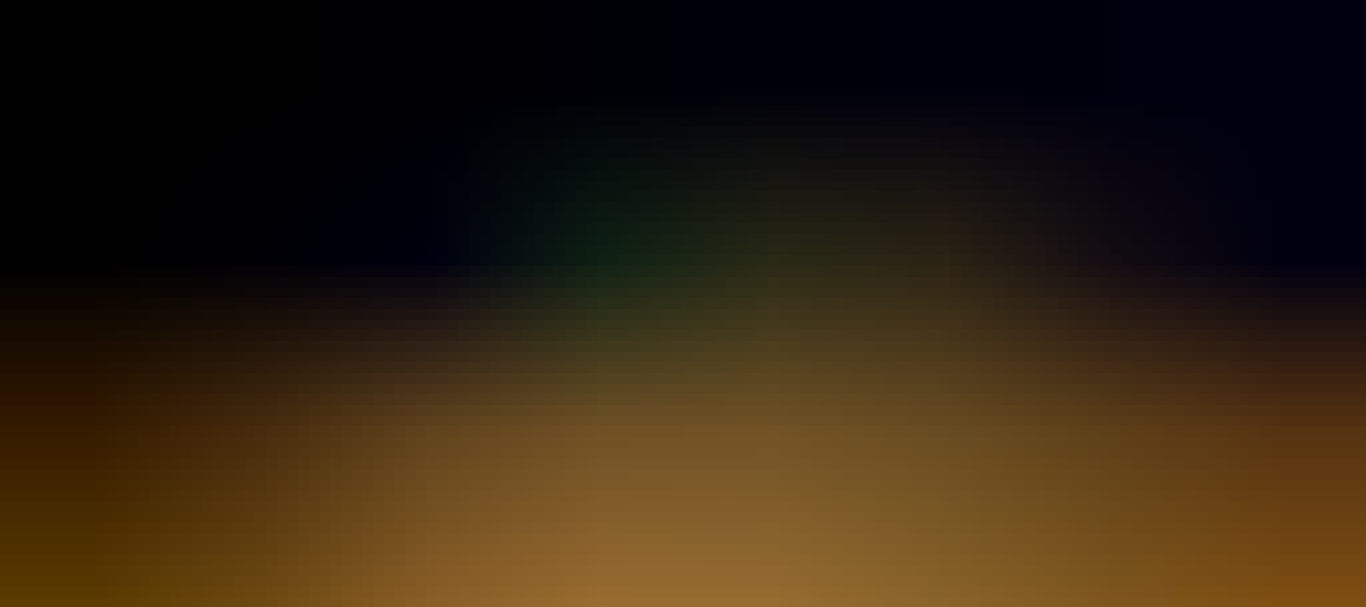 scroll, scrollTop: 152, scrollLeft: 0, axis: vertical 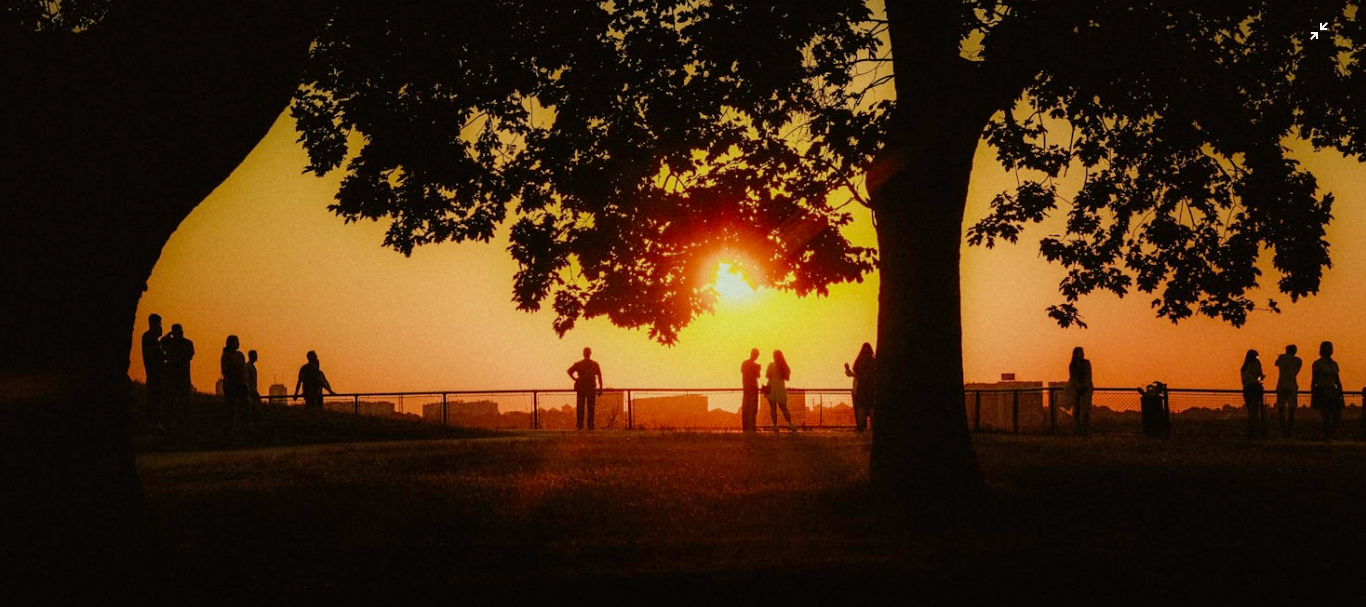 click at bounding box center (683, 303) 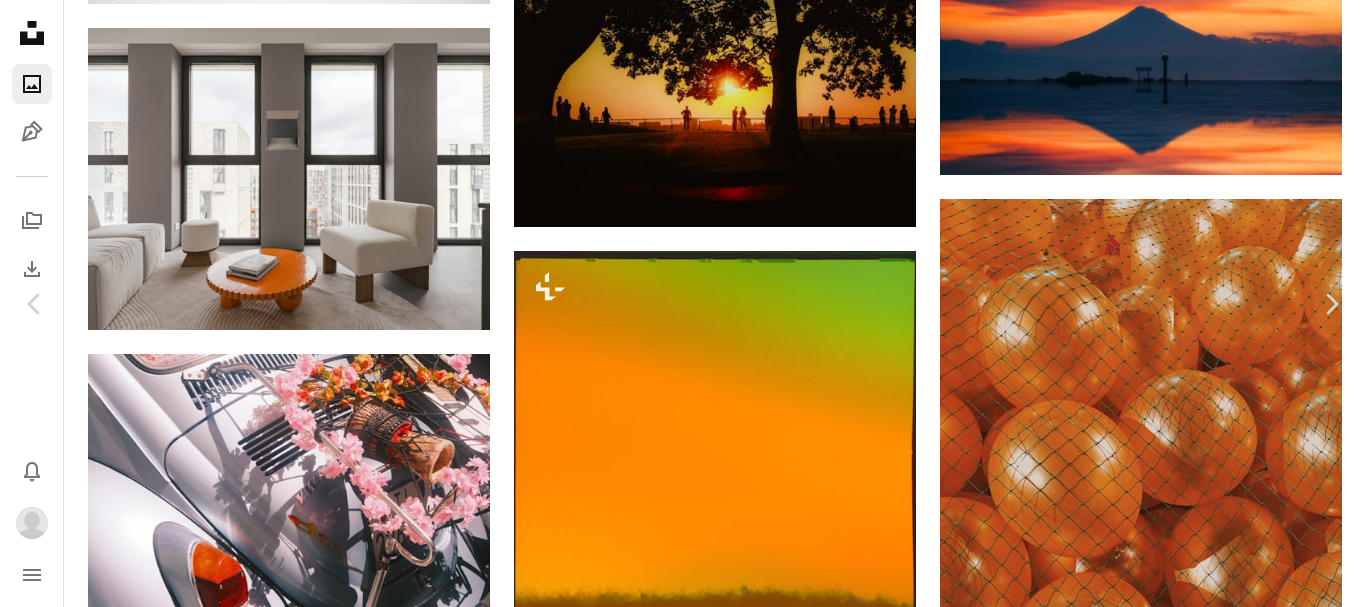 click on "Download" at bounding box center (1181, 2755) 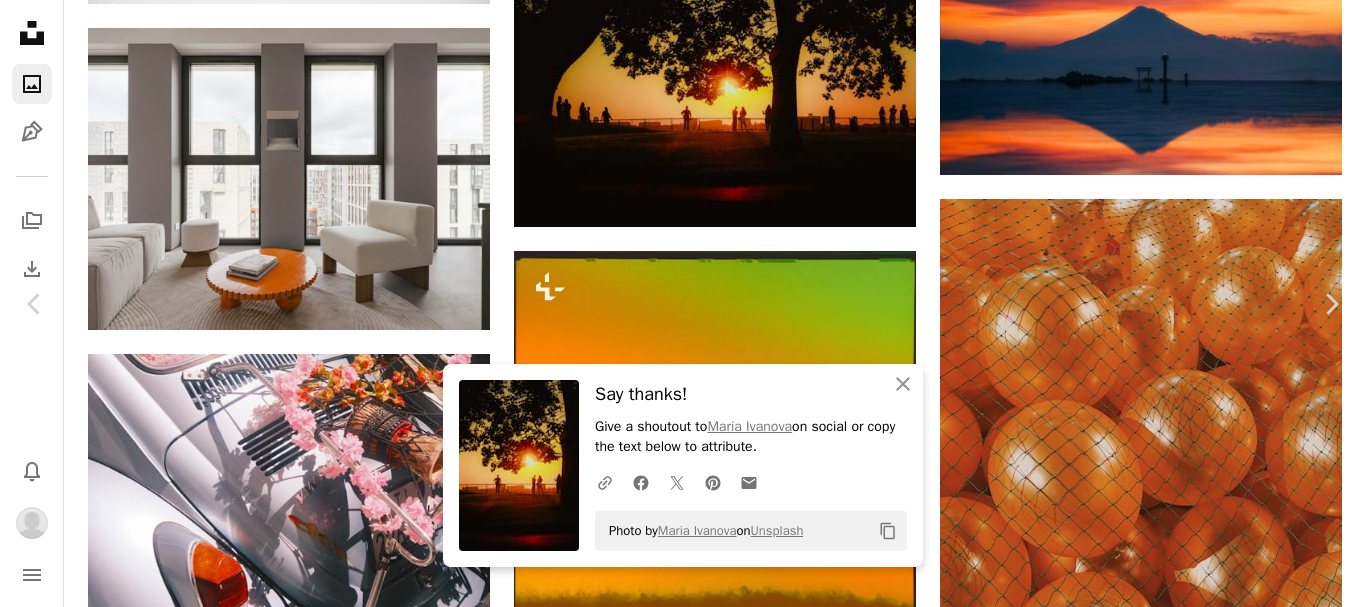 click on "An X shape Chevron left Chevron right An X shape Close Say thanks! Give a shoutout to  [NAME] [LAST]  on social or copy the text below to attribute. A URL sharing icon (chains) Facebook icon X (formerly Twitter) icon Pinterest icon An envelope Photo by  [NAME] [LAST]  on  Unsplash
Copy content [NAME] [LAST] Available for hire A checkmark inside of a circle A heart A plus sign Download Chevron down Zoom in Views 397,463 Downloads 3,440 A forward-right arrow Share Info icon Info More Actions Calendar outlined Published  5 days ago Camera FUJIFILM, X-S10 Safety Free to use under the  Unsplash License city people sunset sun light trees film shadow town cinematic warm glow dreamy warm light Browse premium related images on iStock  |  Save 20% with code UNSPLASH20 View more on iStock  ↗ Related images A heart A plus sign [NAME] [LAST] Arrow pointing down Plus sign for Unsplash+ A heart A plus sign [NAME] [LAST] For  Unsplash+ A lock Download A heart A plus sign [NAME] [LAST] Available for hire A heart" at bounding box center (683, 3011) 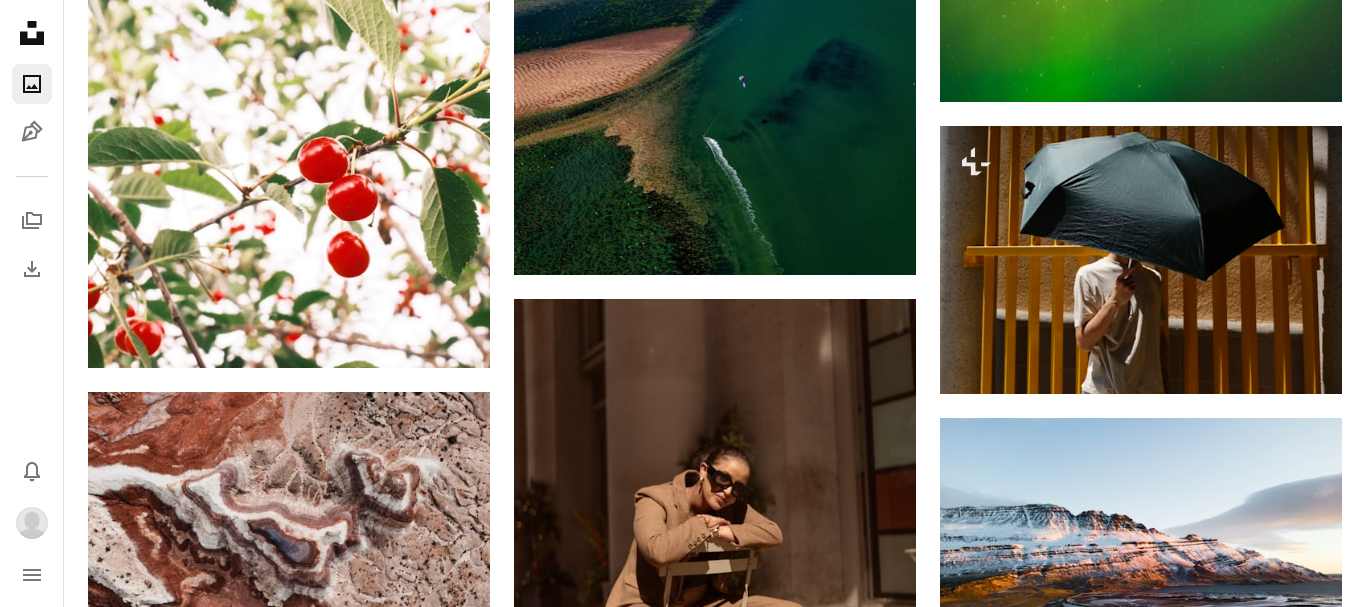 scroll, scrollTop: 32935, scrollLeft: 0, axis: vertical 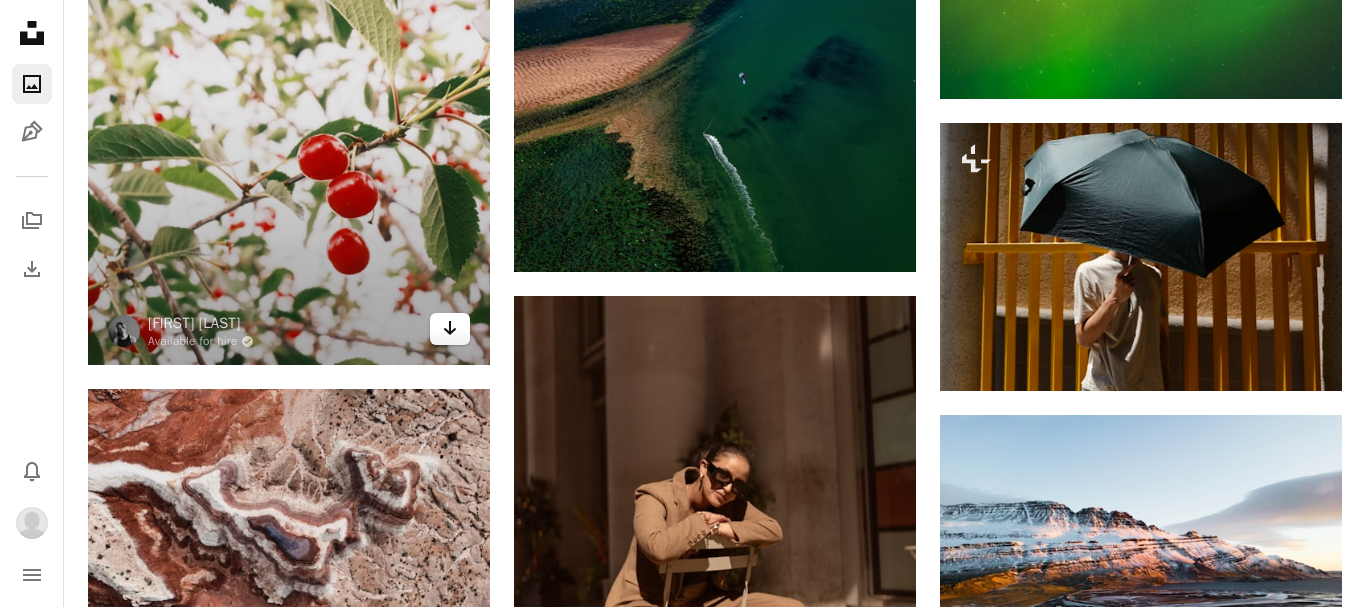 click on "Arrow pointing down" at bounding box center [450, 329] 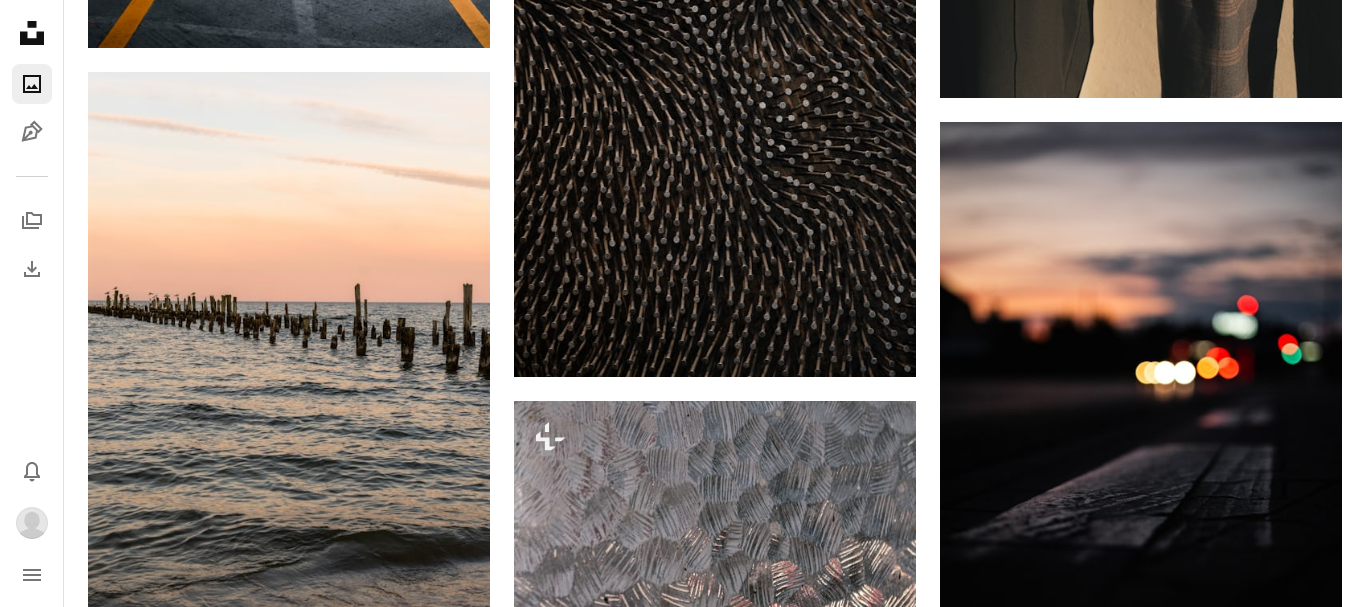 scroll, scrollTop: 36836, scrollLeft: 0, axis: vertical 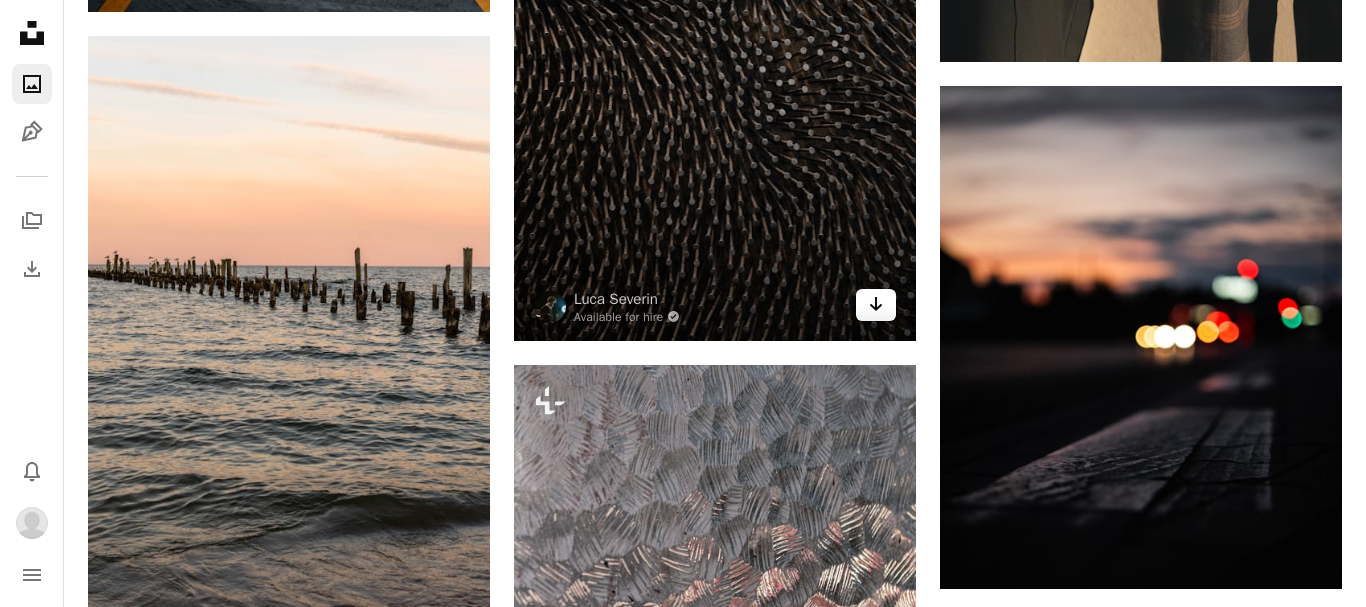 click 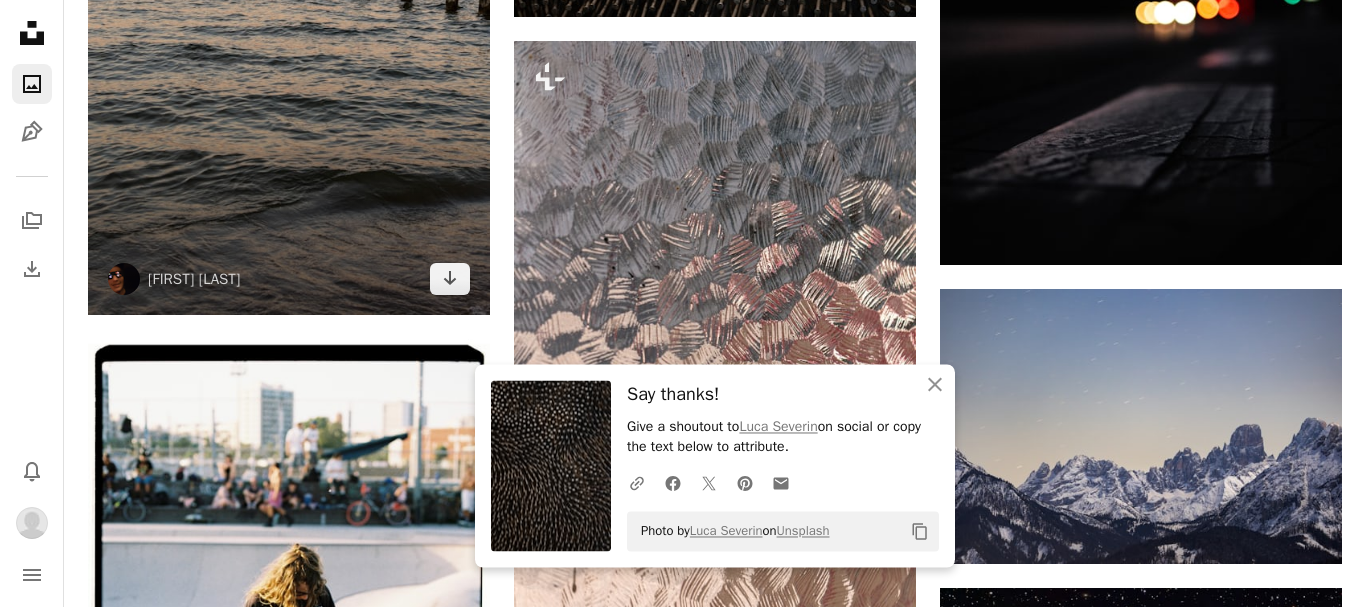 scroll, scrollTop: 37161, scrollLeft: 0, axis: vertical 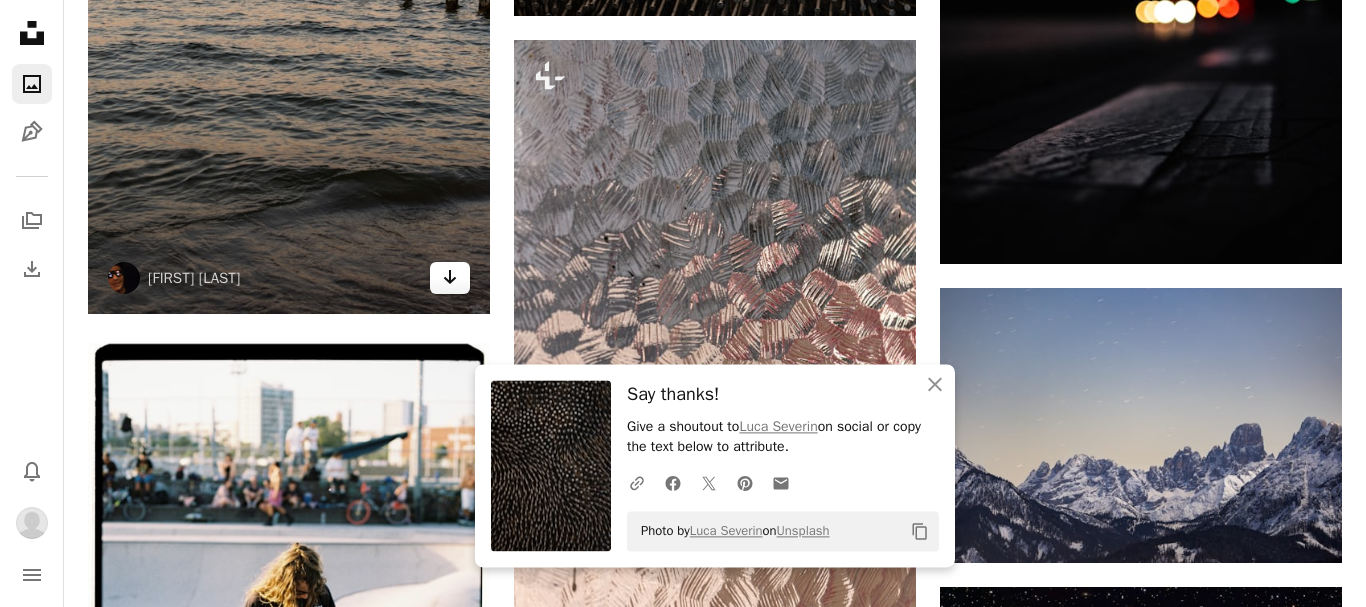 click on "Arrow pointing down" at bounding box center [450, 278] 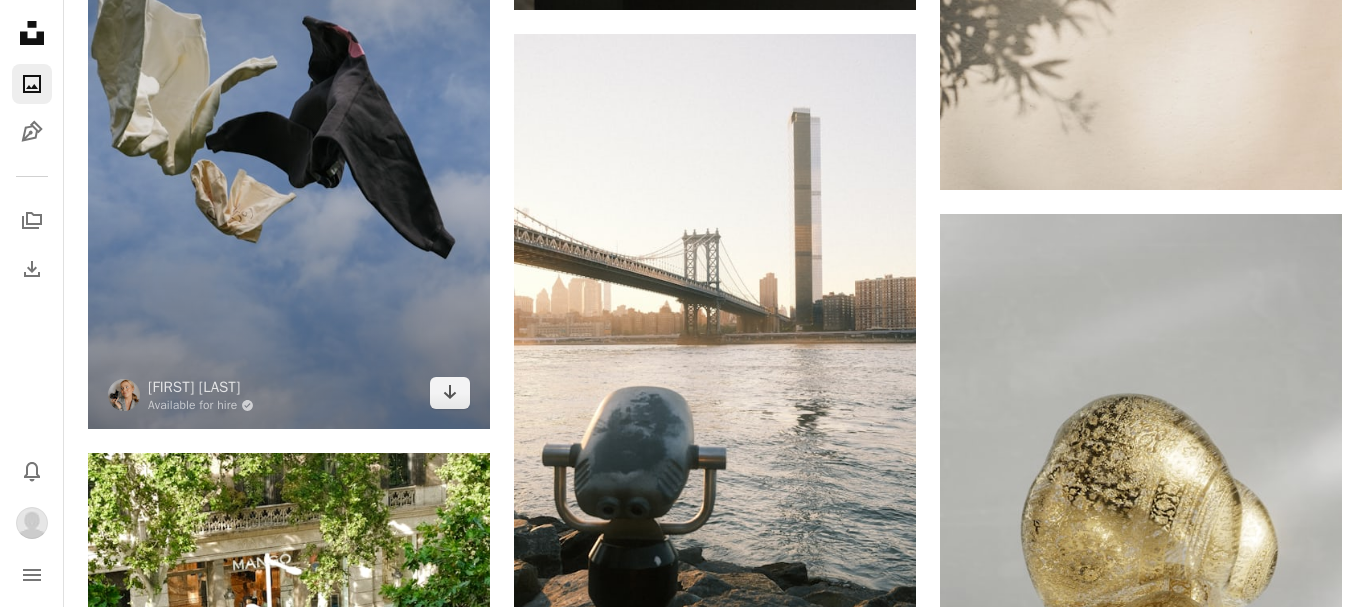 scroll, scrollTop: 42974, scrollLeft: 0, axis: vertical 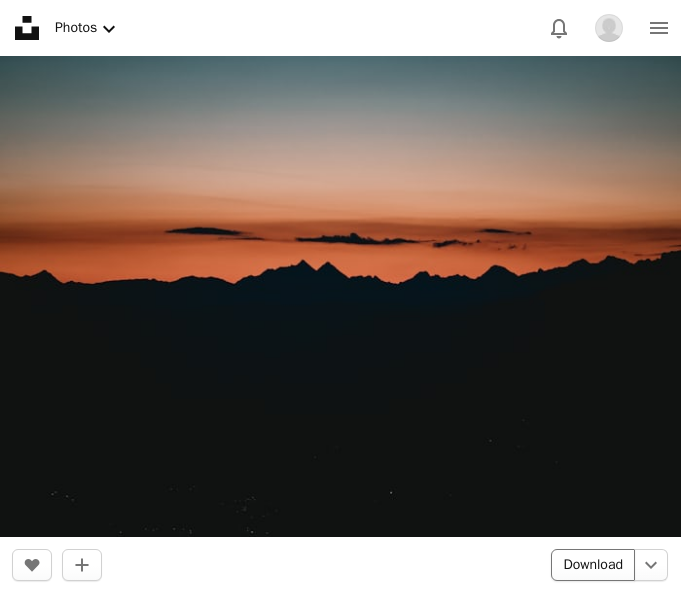 click on "Download" at bounding box center (593, 565) 